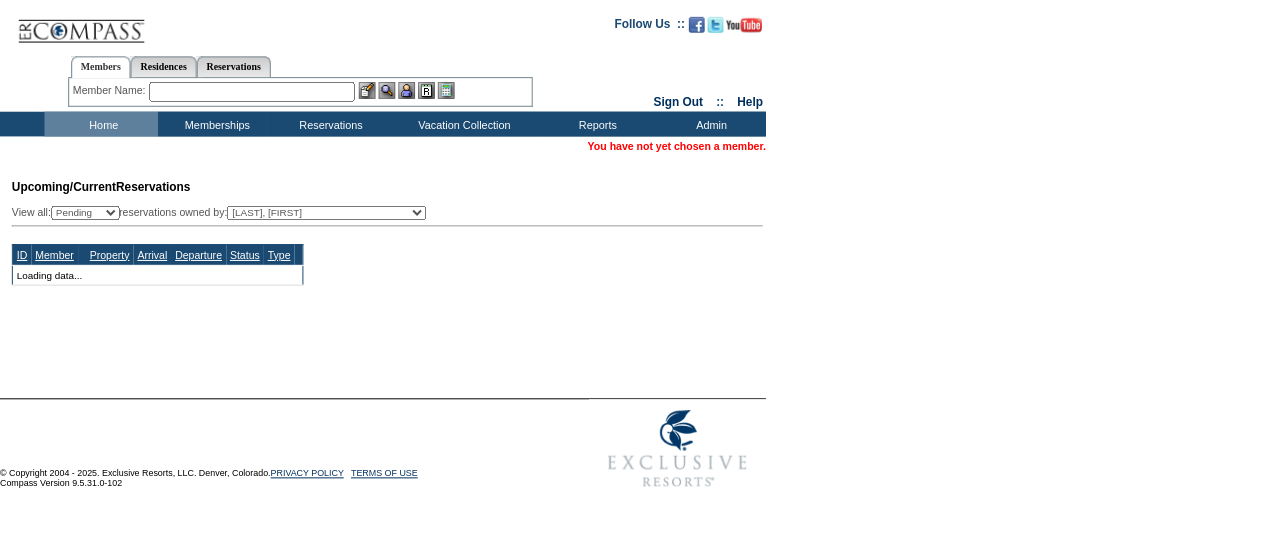 scroll, scrollTop: 0, scrollLeft: 0, axis: both 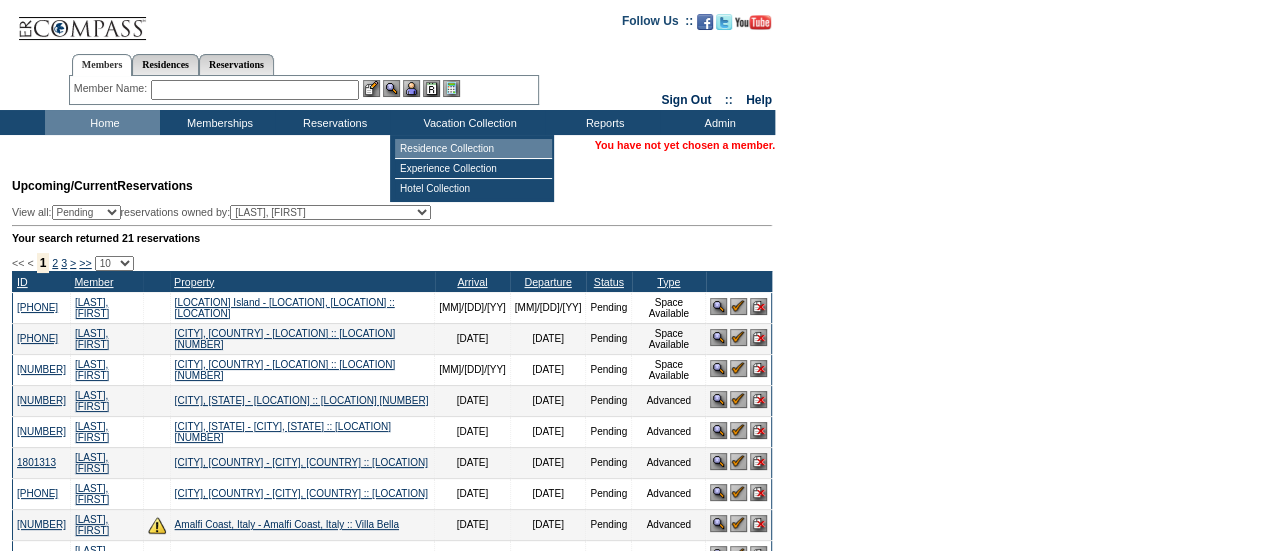 click on "Residence Collection" at bounding box center [473, 149] 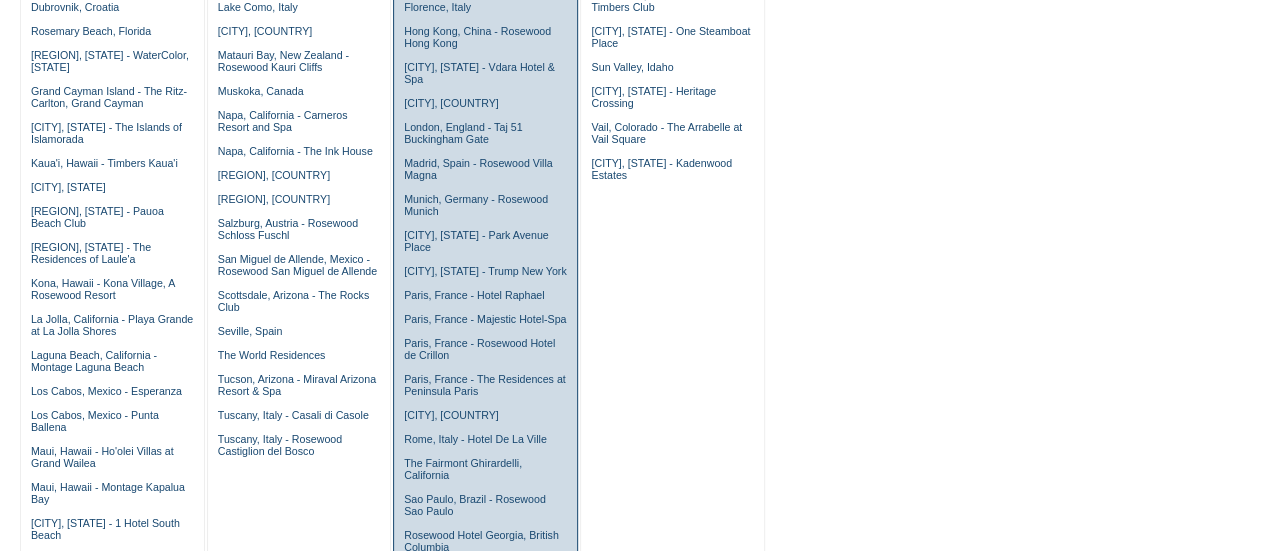 scroll, scrollTop: 600, scrollLeft: 0, axis: vertical 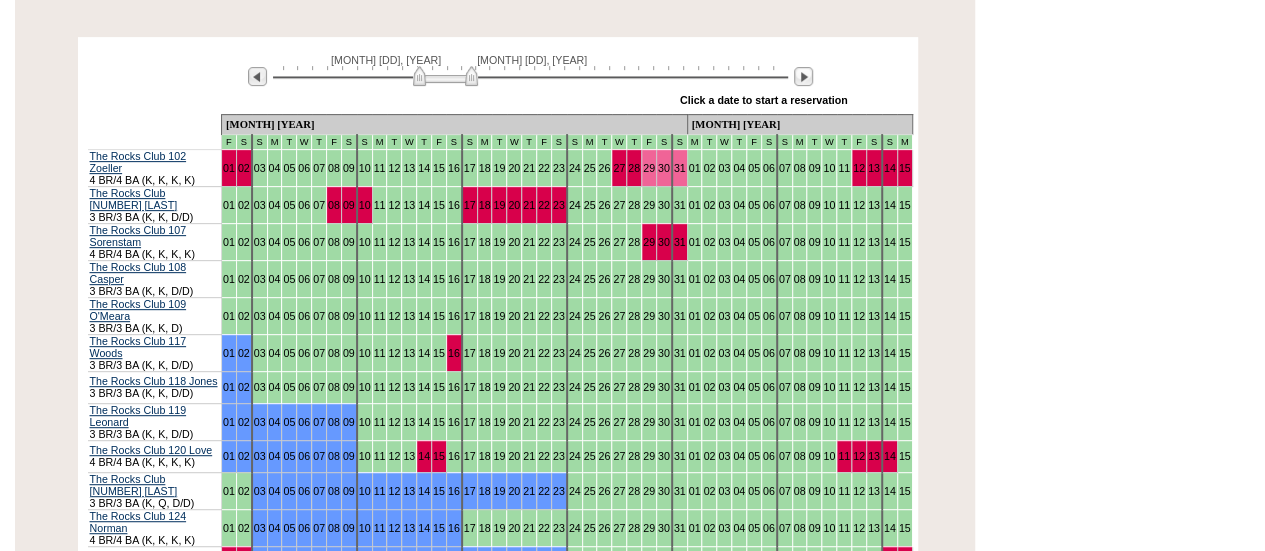 click at bounding box center (803, 77) 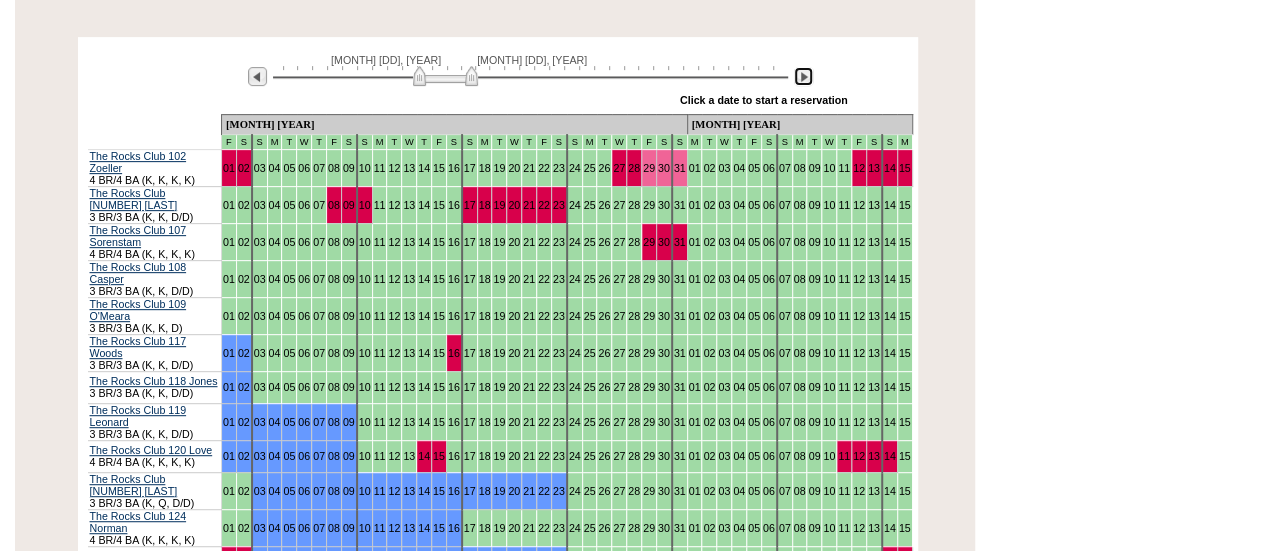 click at bounding box center (803, 76) 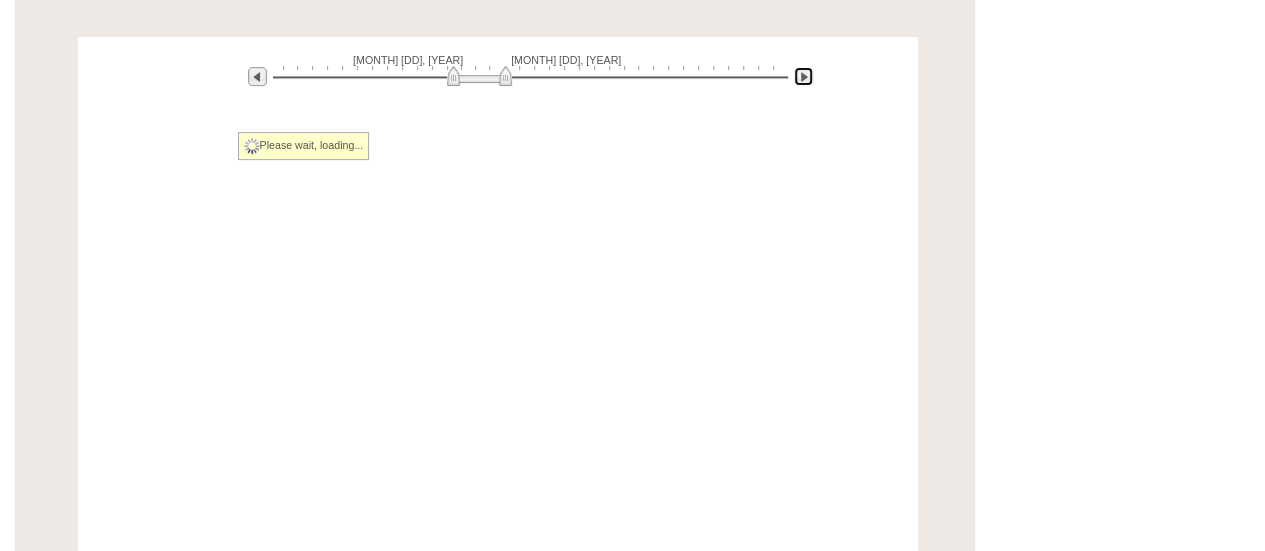 click at bounding box center (803, 76) 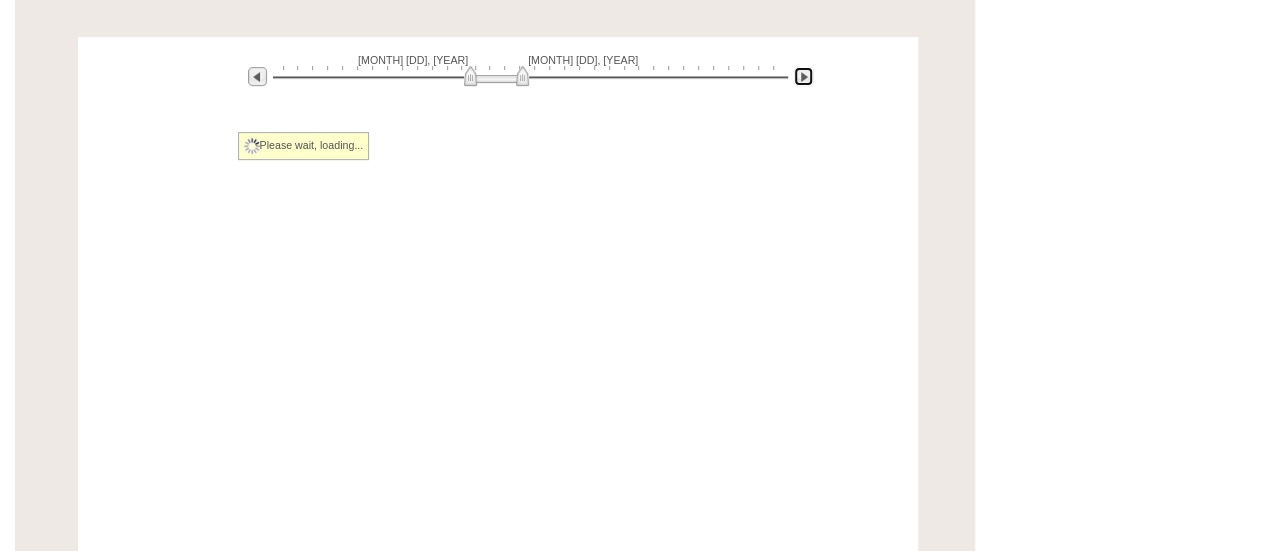 click at bounding box center (803, 76) 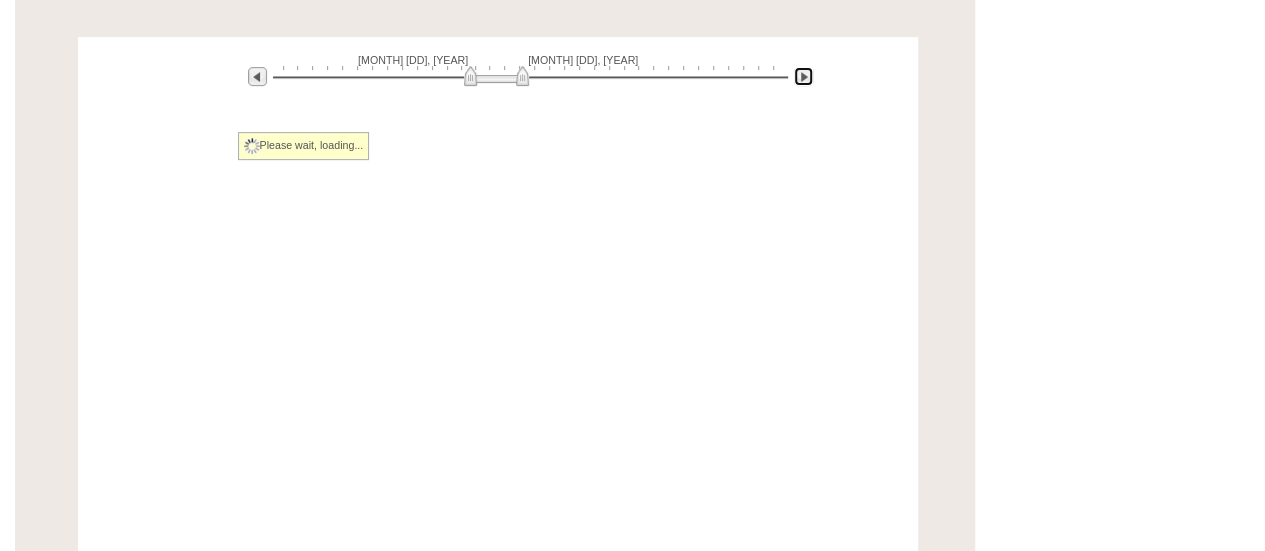 click at bounding box center [803, 76] 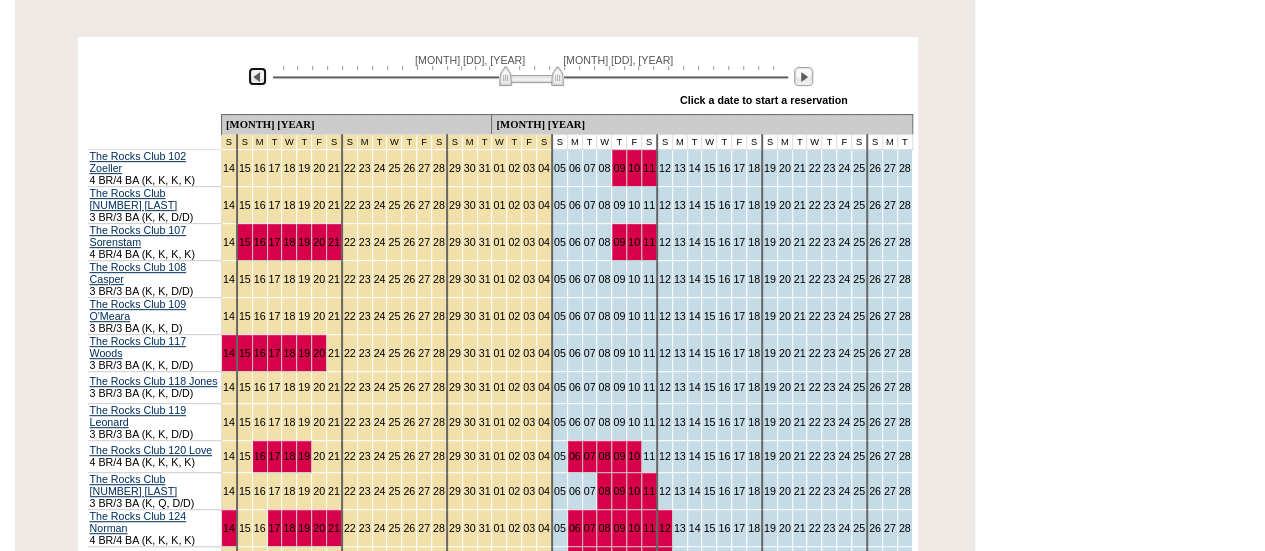 click at bounding box center (257, 76) 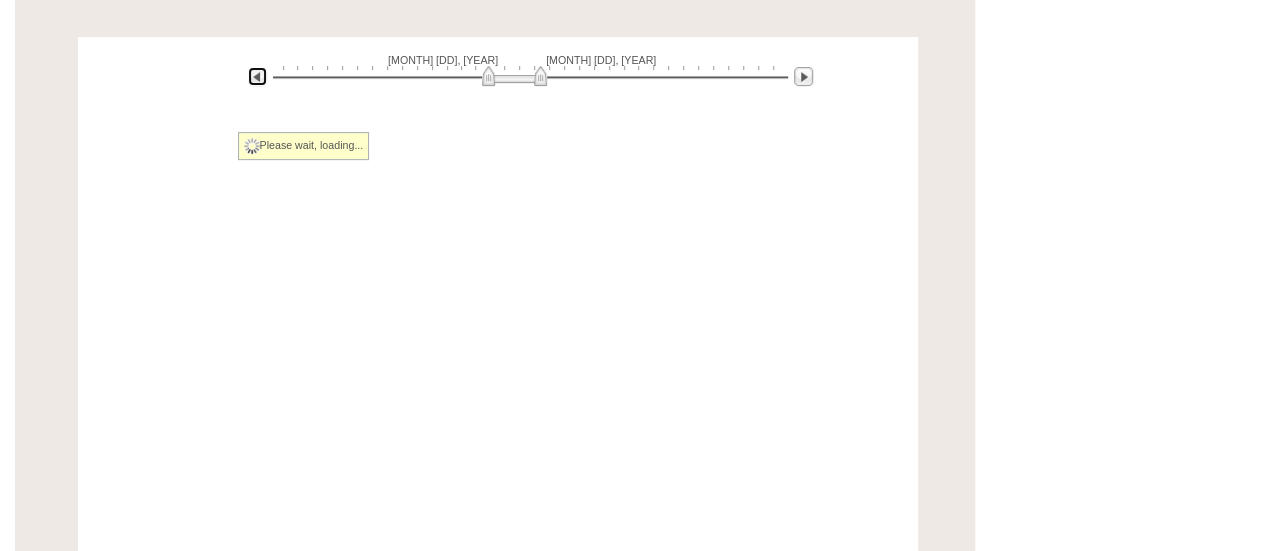 click at bounding box center (257, 76) 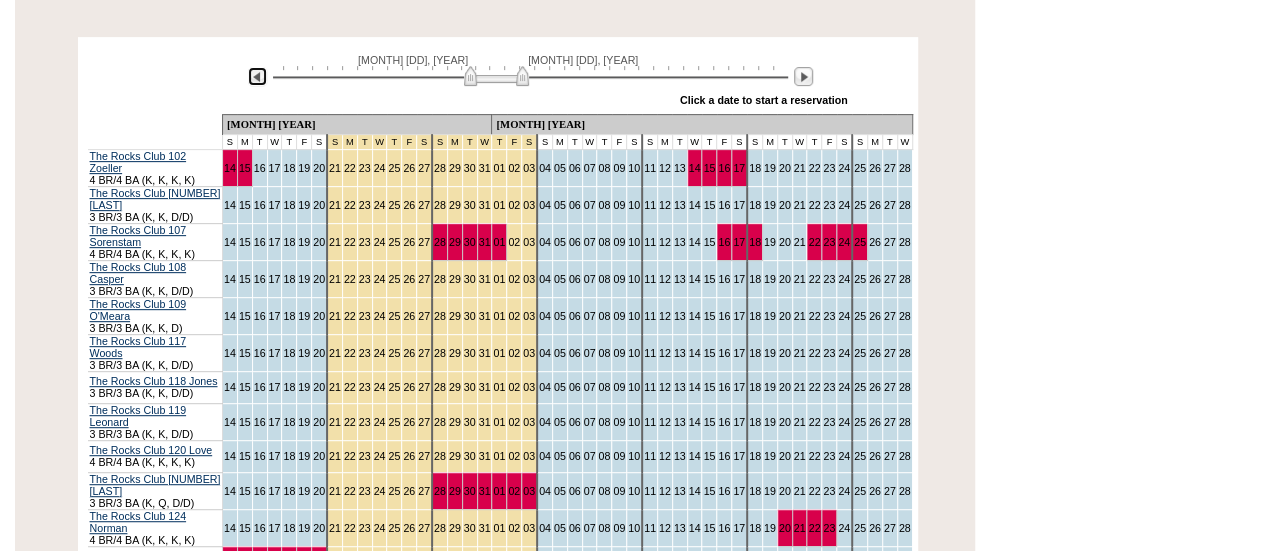 click at bounding box center [257, 76] 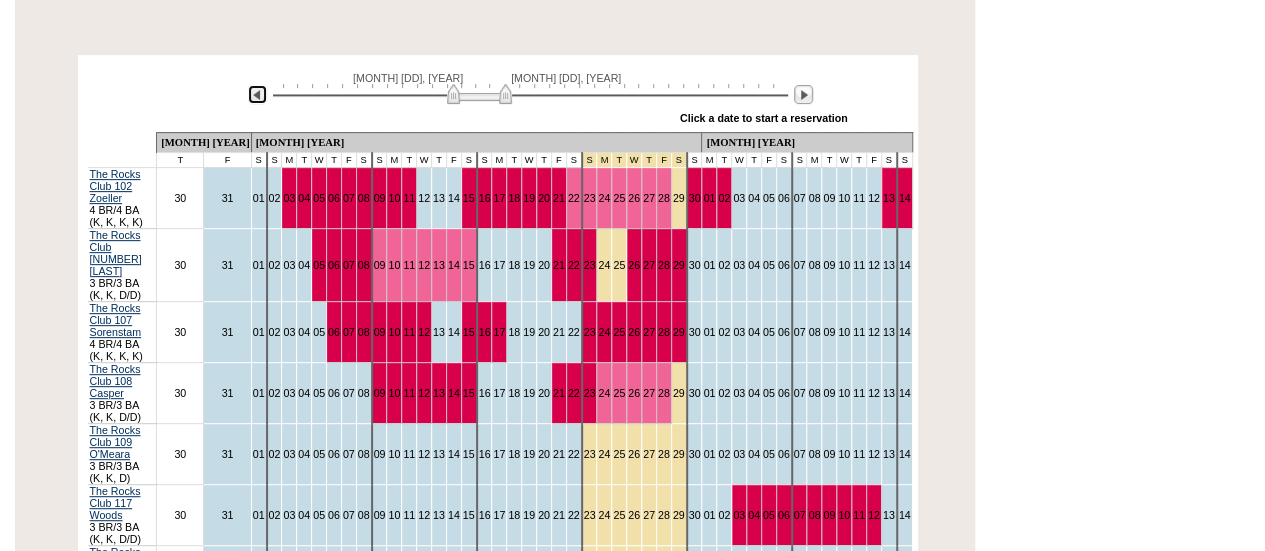 scroll, scrollTop: 386, scrollLeft: 0, axis: vertical 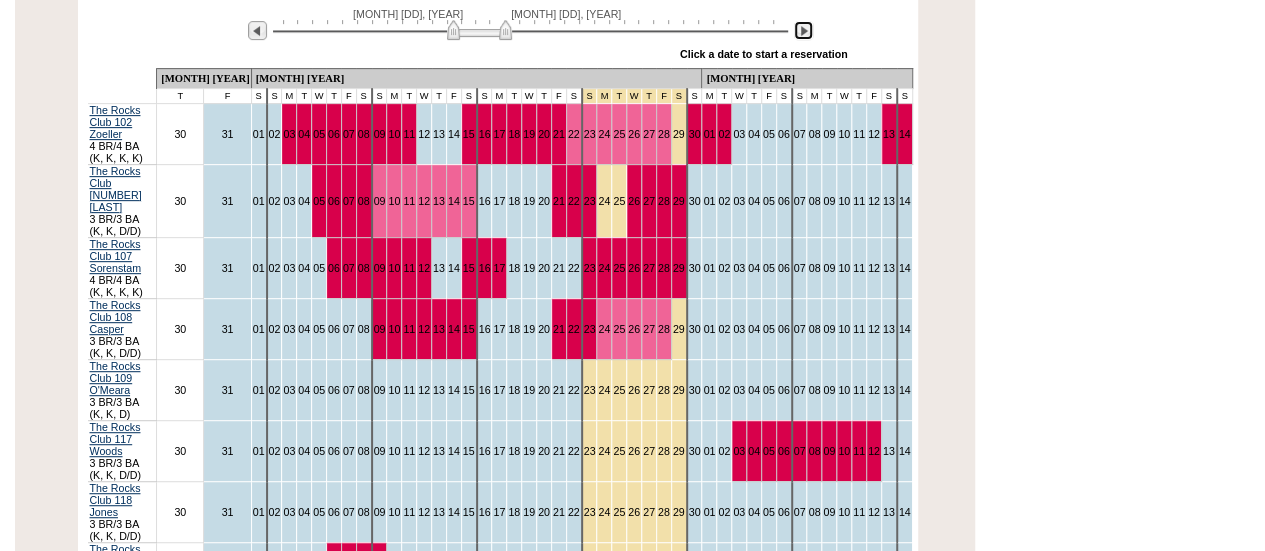 click at bounding box center (803, 30) 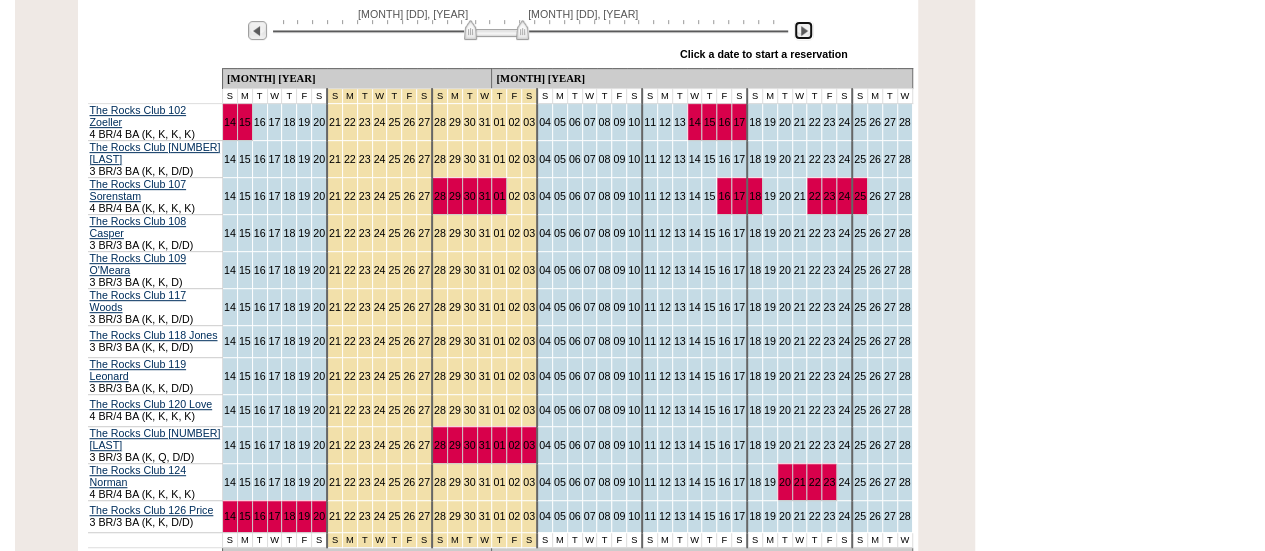 click at bounding box center [803, 30] 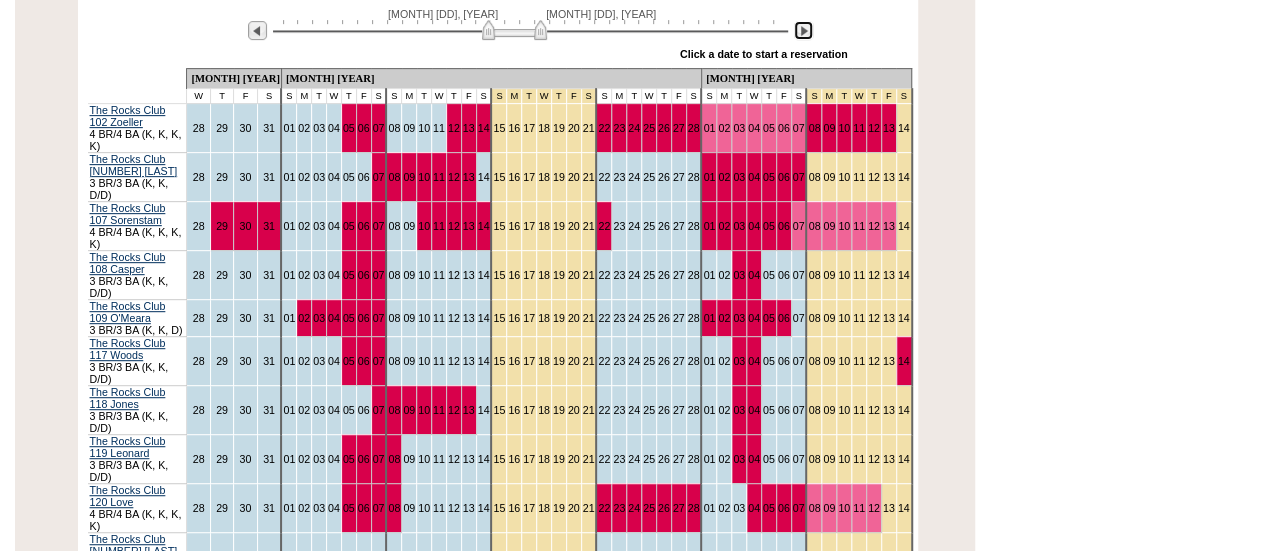 click at bounding box center (803, 30) 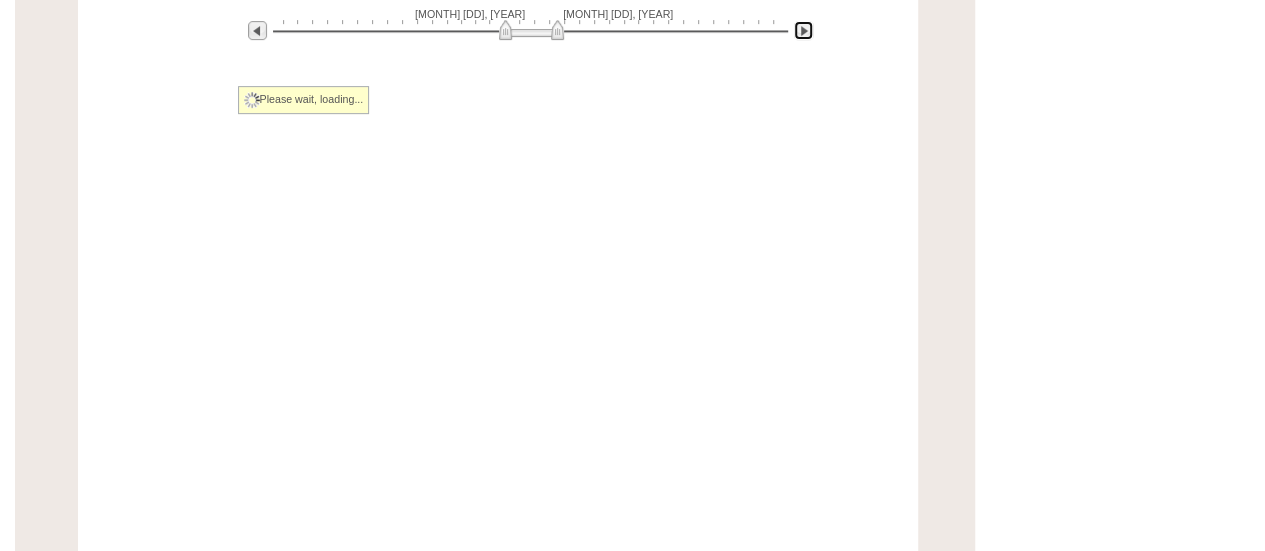 click at bounding box center [803, 30] 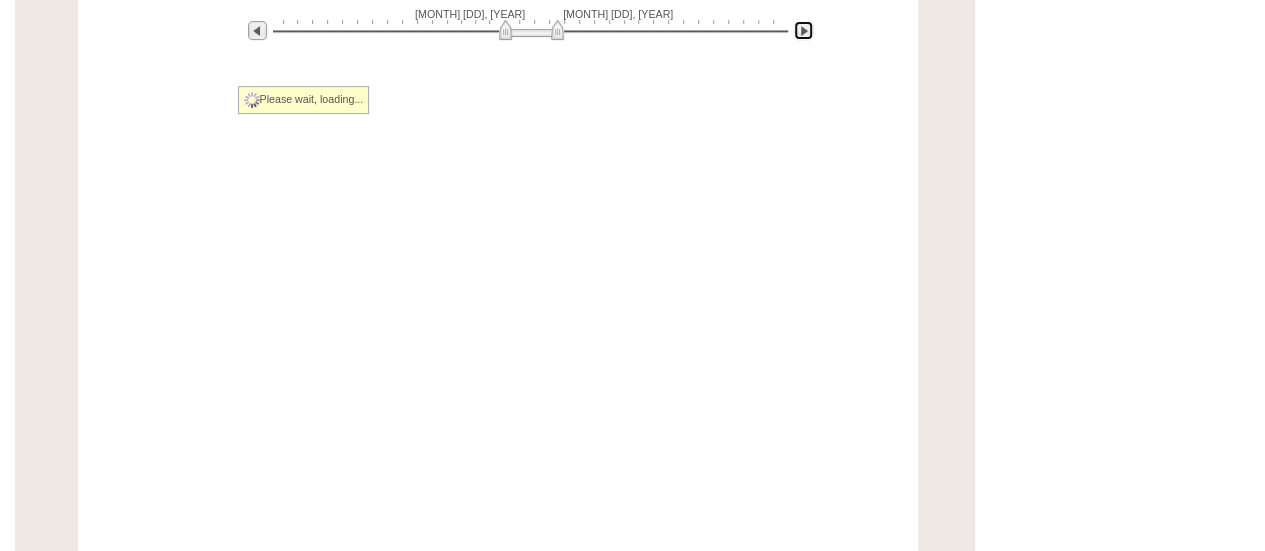 click at bounding box center [803, 30] 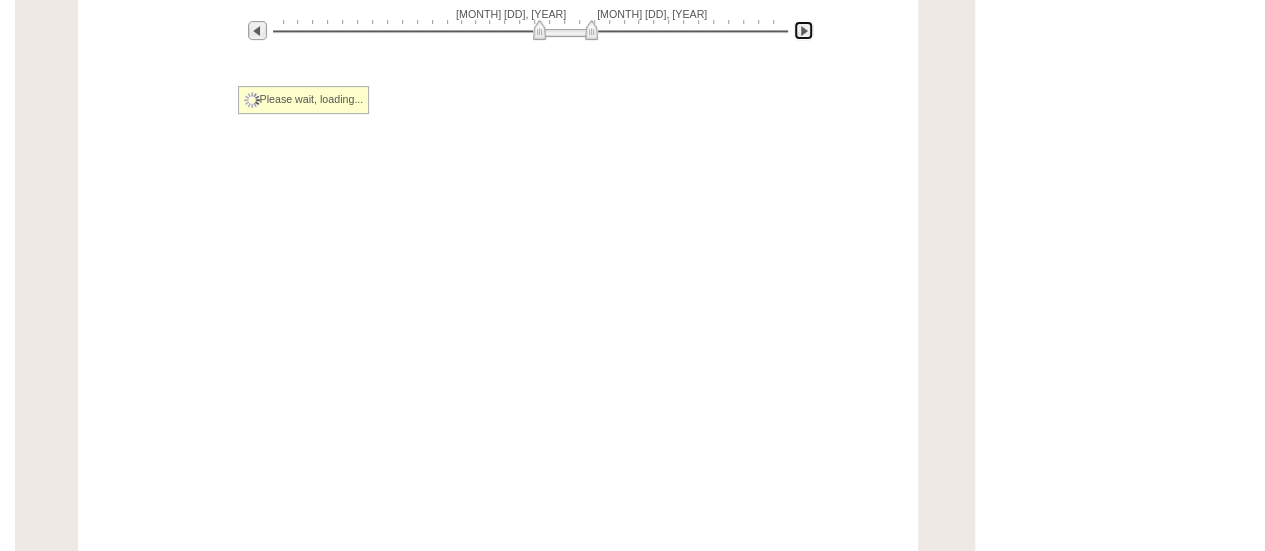 click at bounding box center [803, 30] 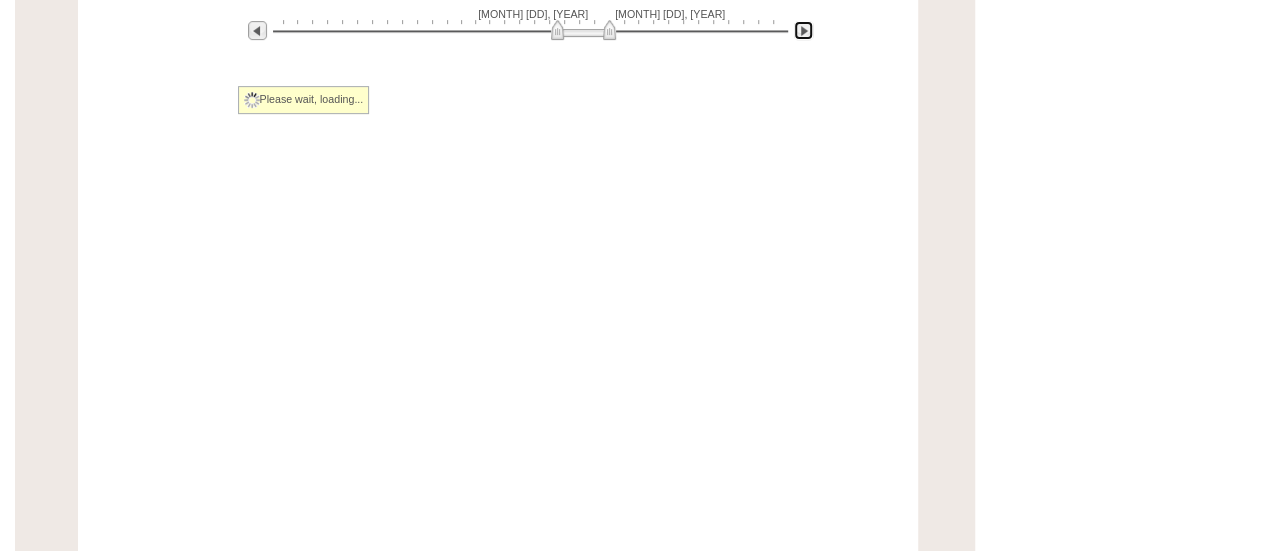 click at bounding box center [803, 30] 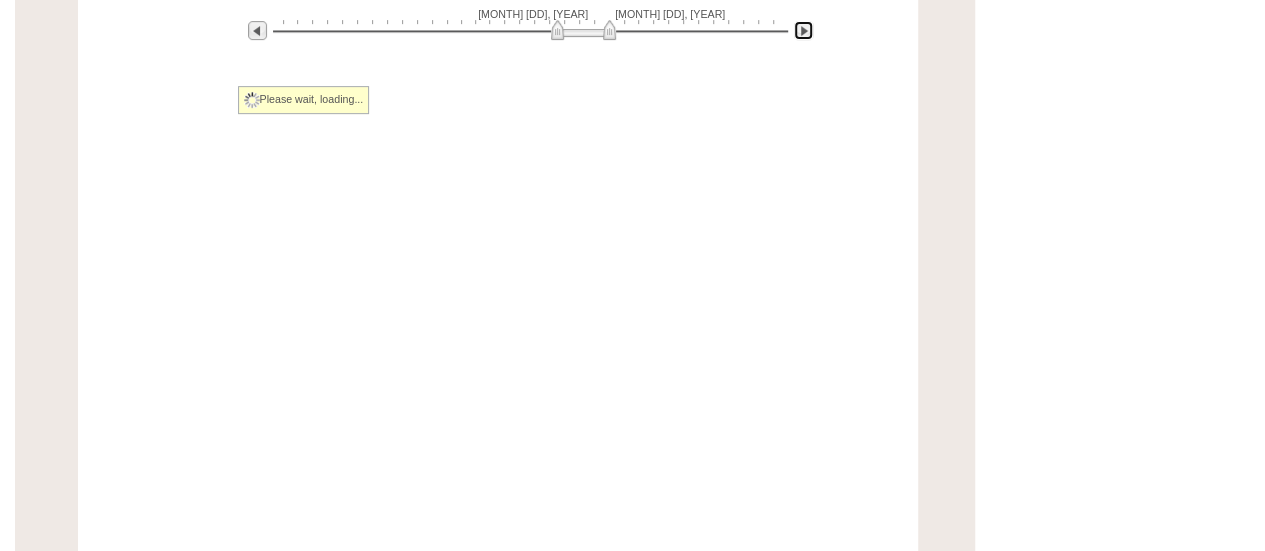 click at bounding box center (803, 30) 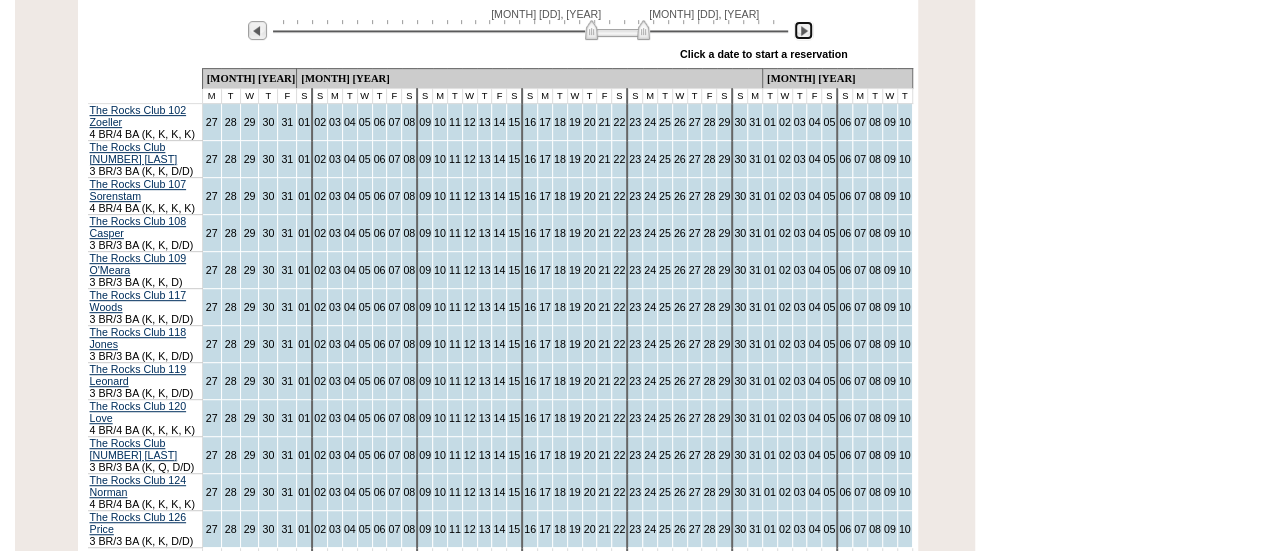 click at bounding box center (803, 30) 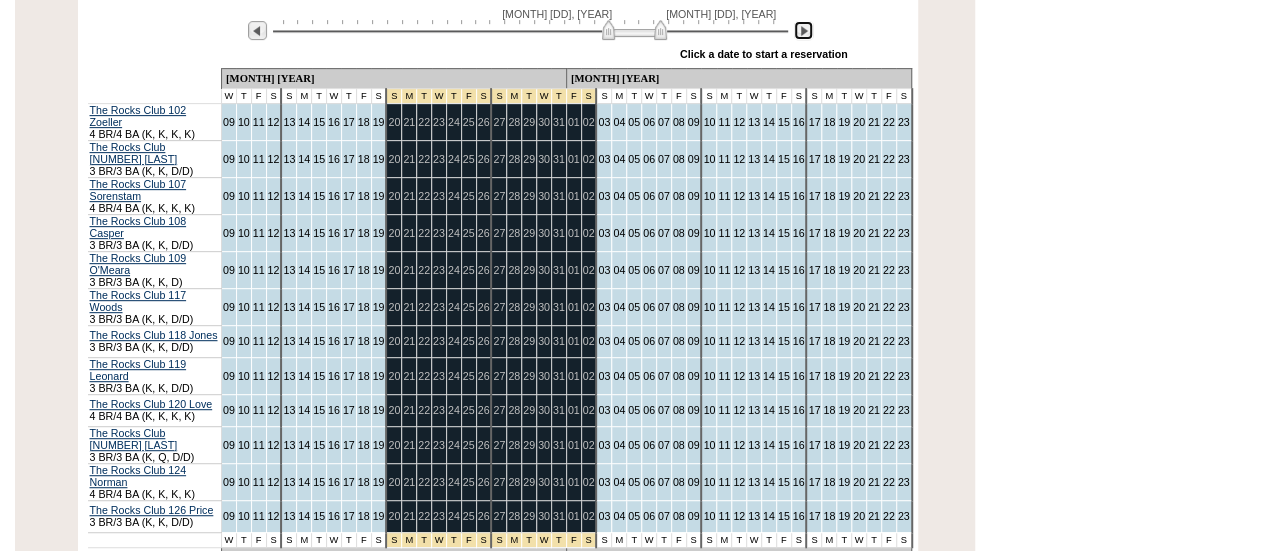 click at bounding box center (803, 30) 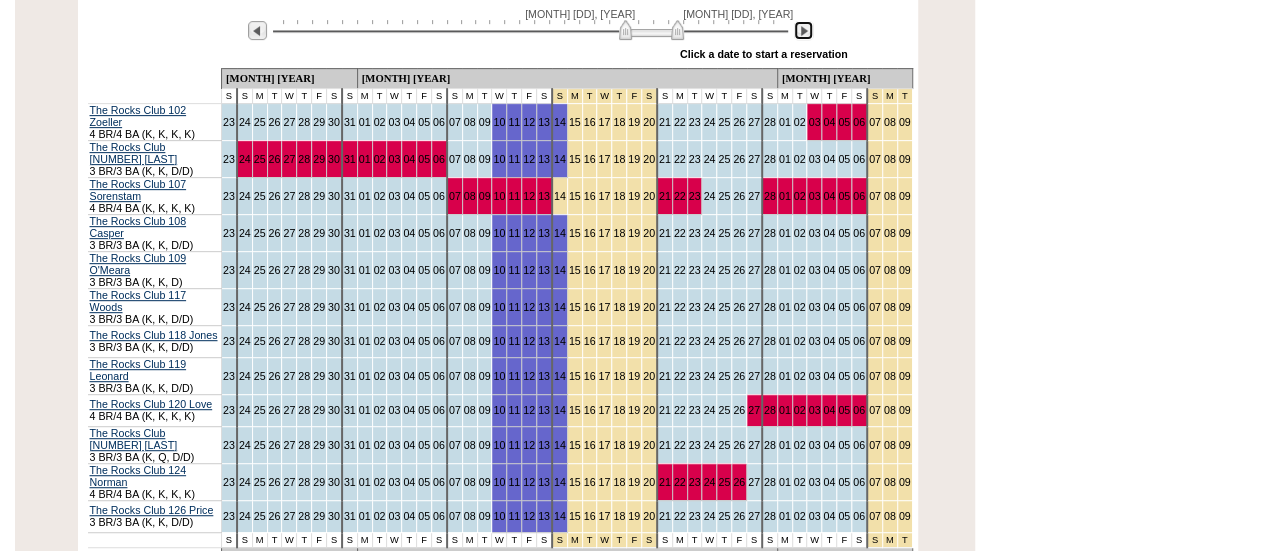 scroll, scrollTop: 486, scrollLeft: 0, axis: vertical 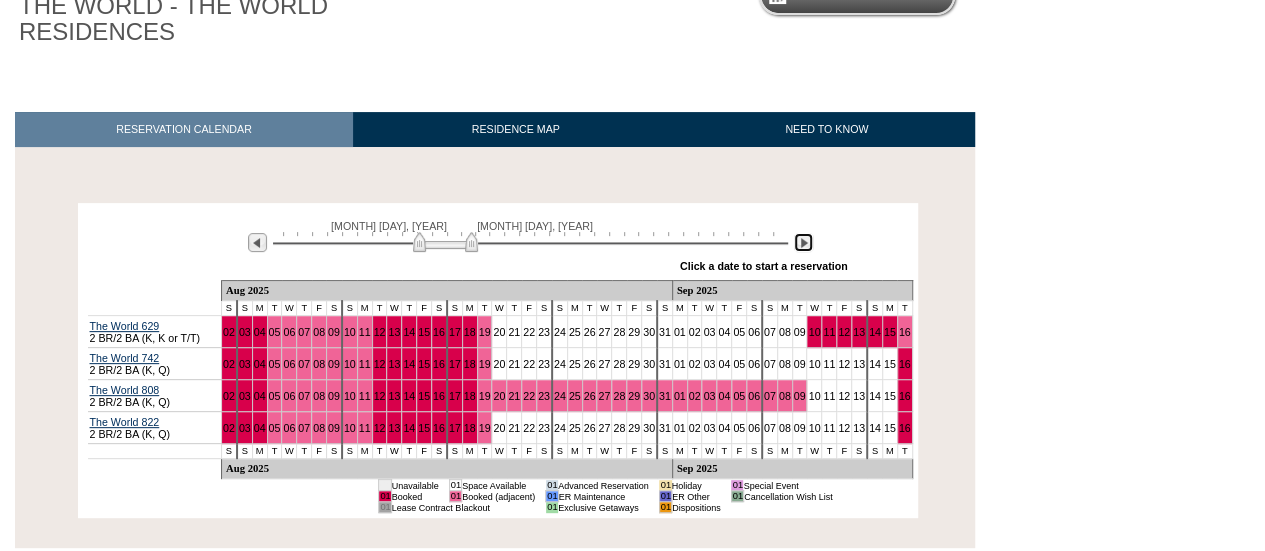 click at bounding box center (803, 242) 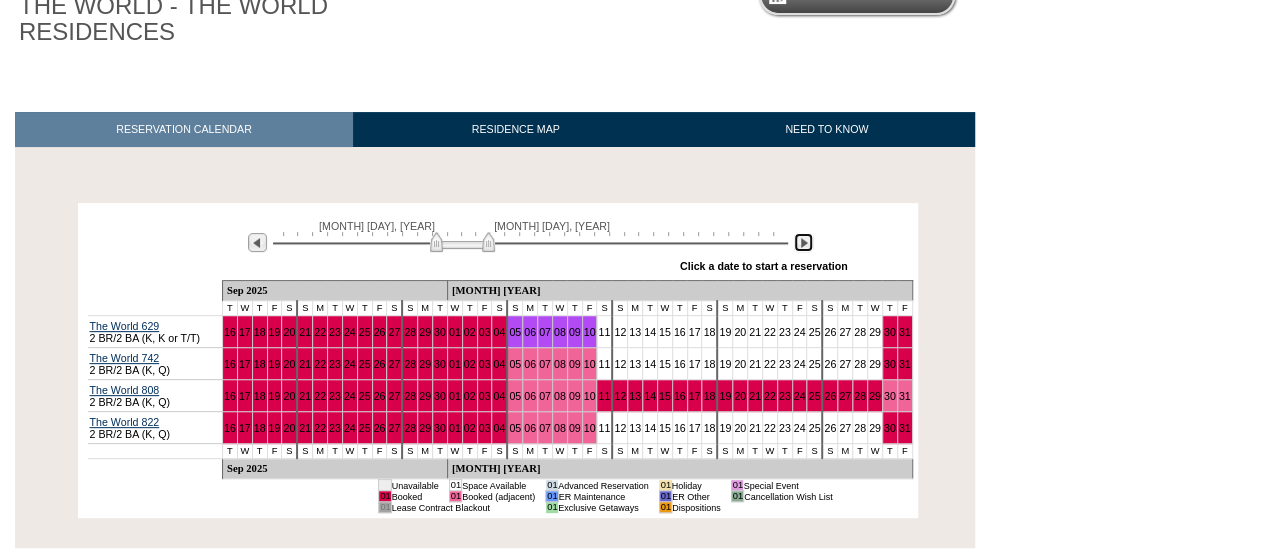 click at bounding box center (803, 242) 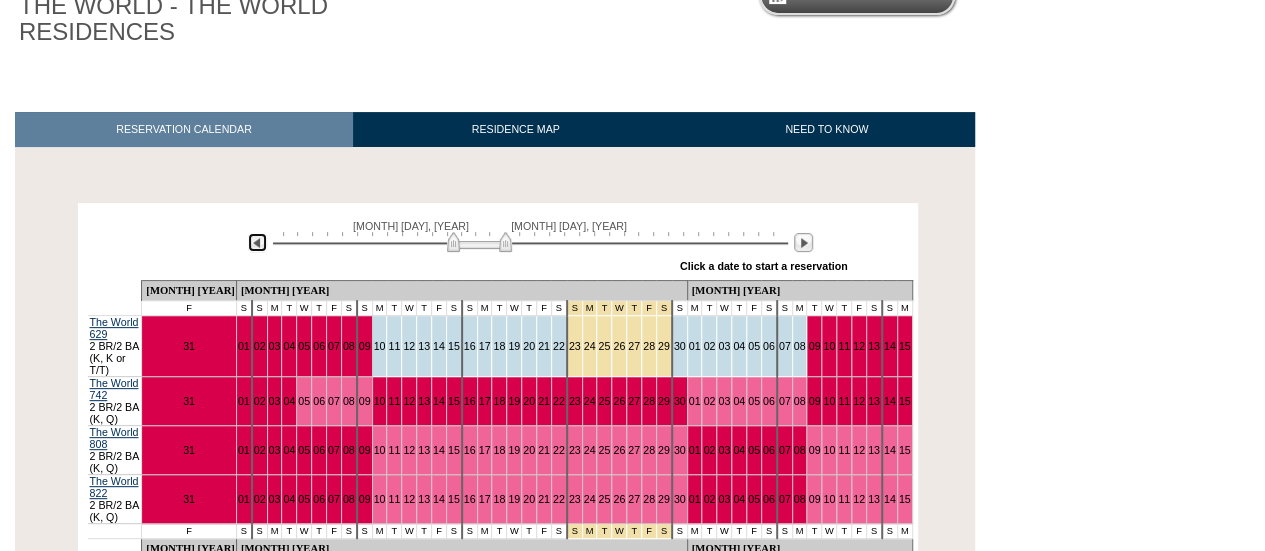 click at bounding box center (257, 242) 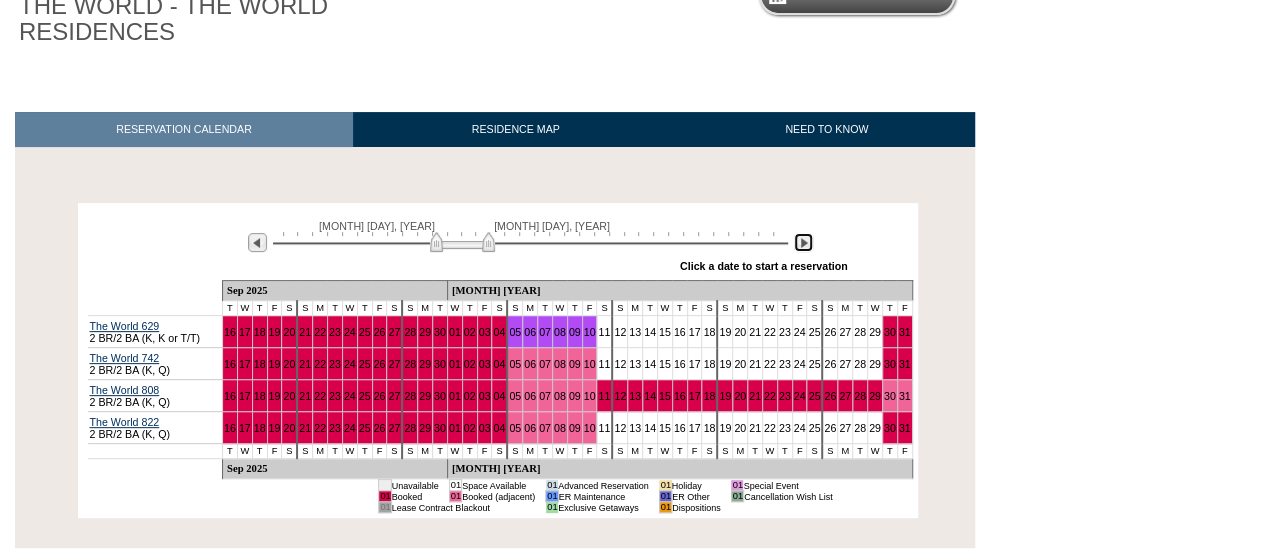 click at bounding box center (803, 242) 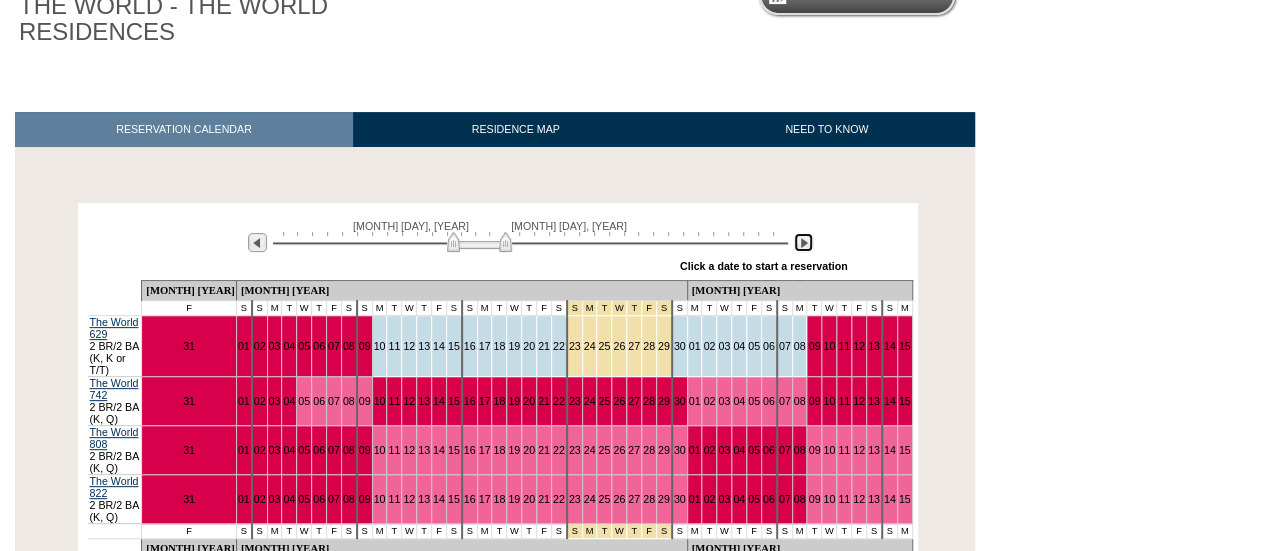 click at bounding box center (803, 242) 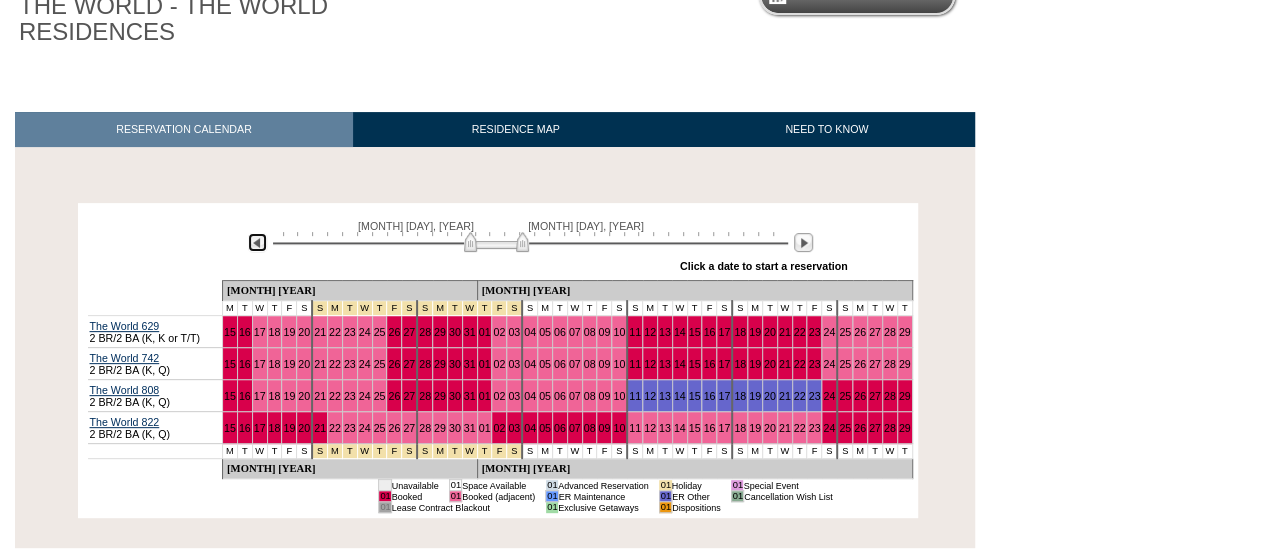 click at bounding box center (257, 242) 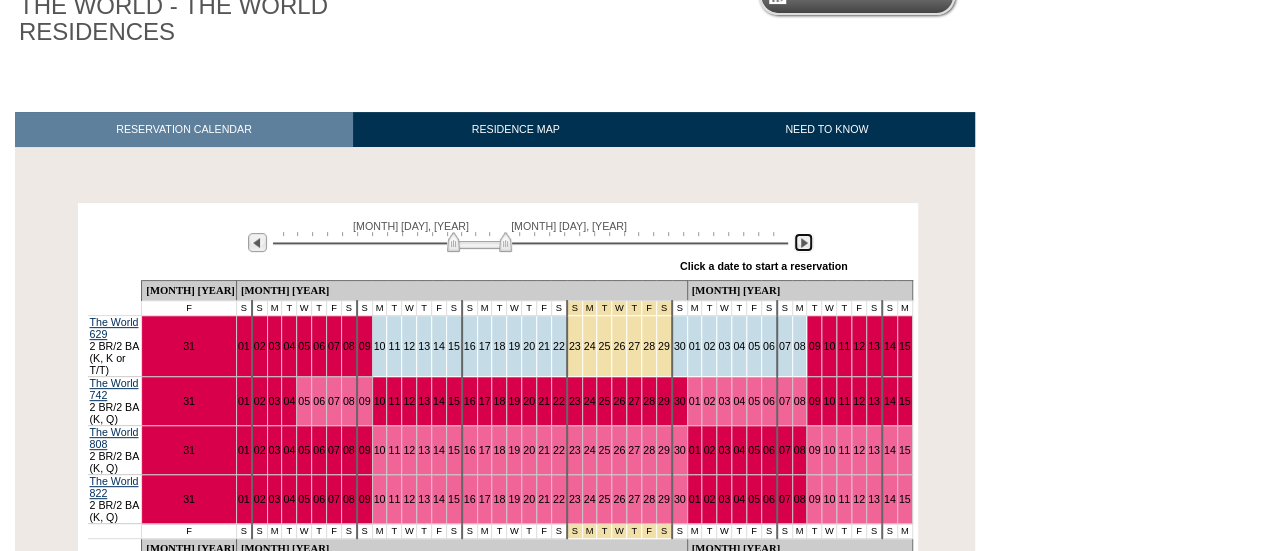 click at bounding box center (803, 242) 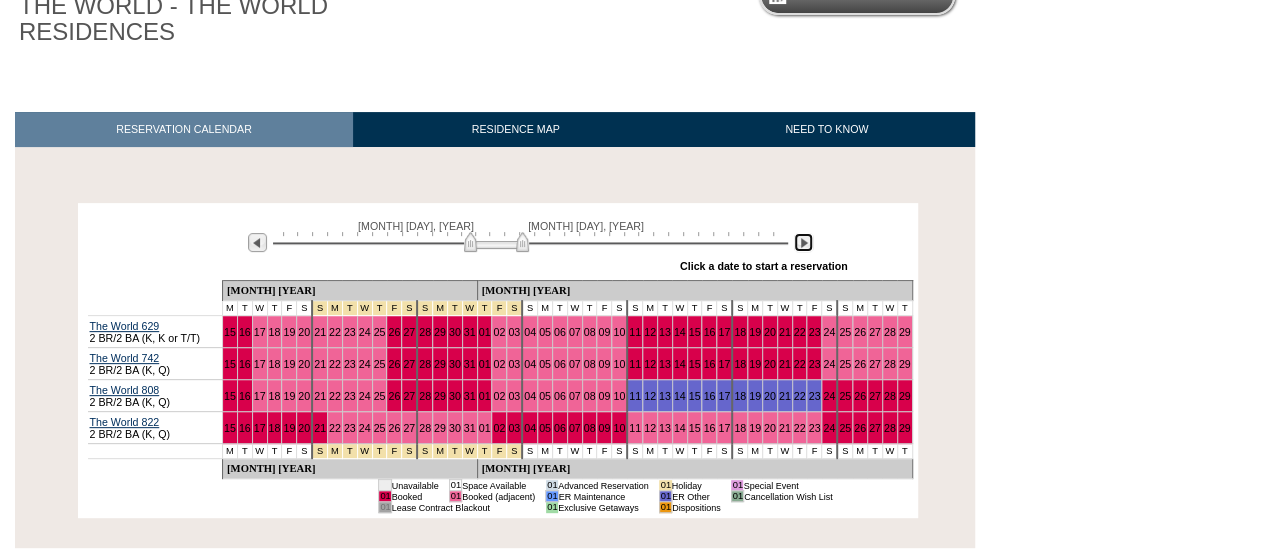 click at bounding box center (803, 242) 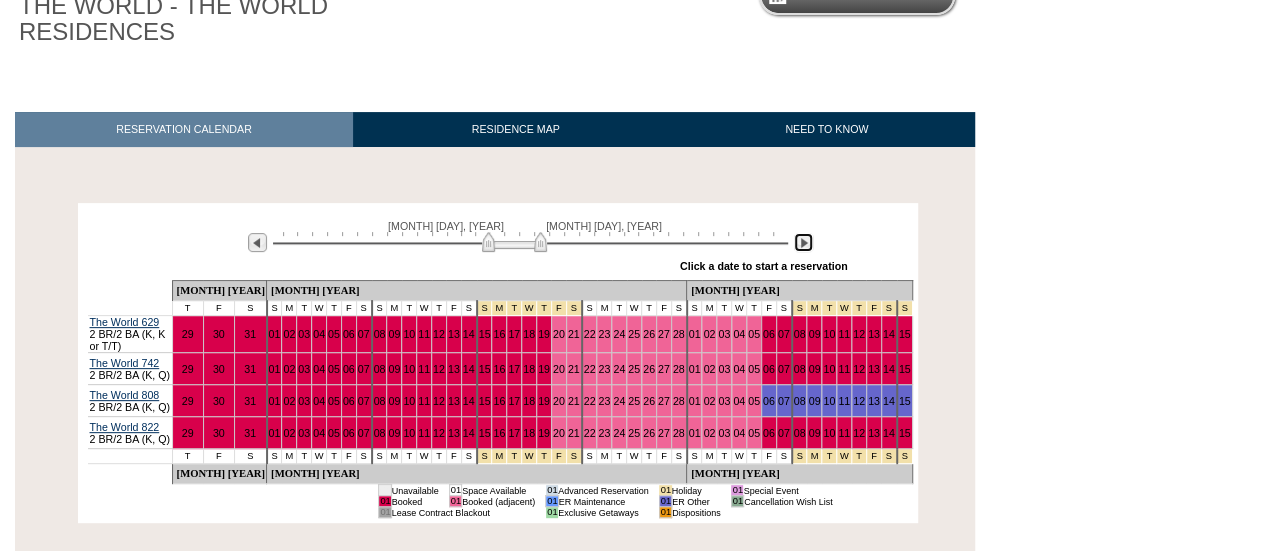 click at bounding box center [803, 242] 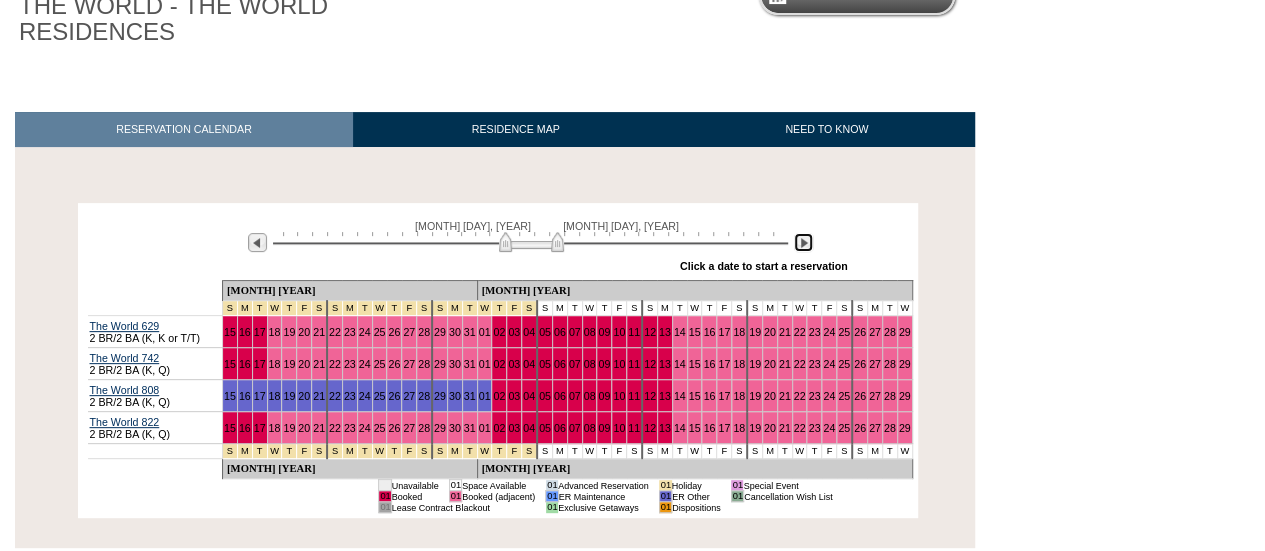 click at bounding box center (803, 242) 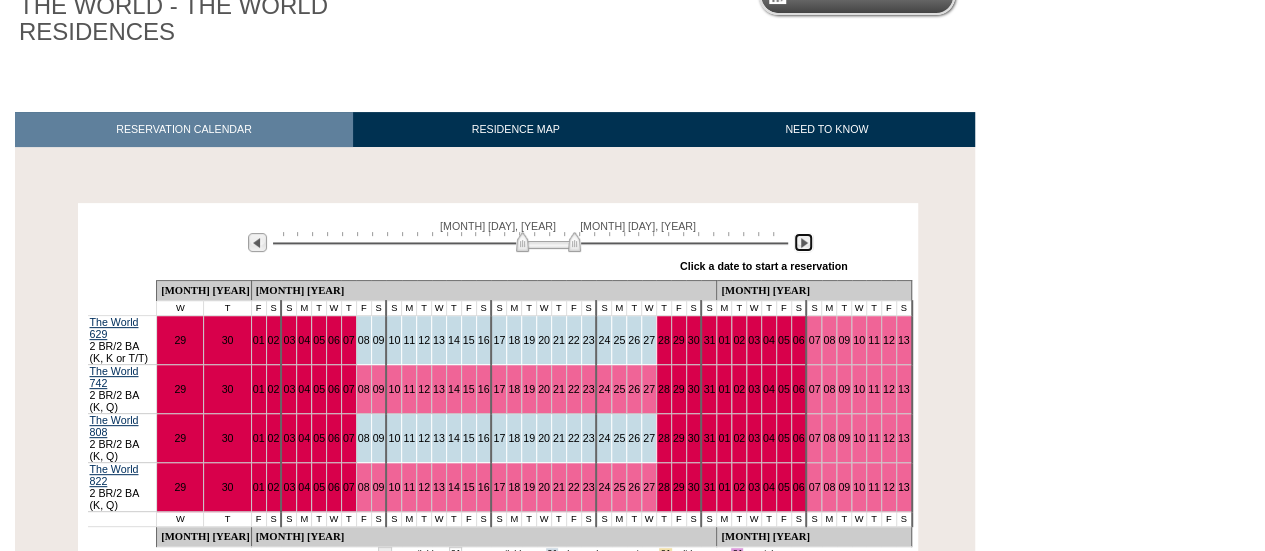 click at bounding box center [803, 242] 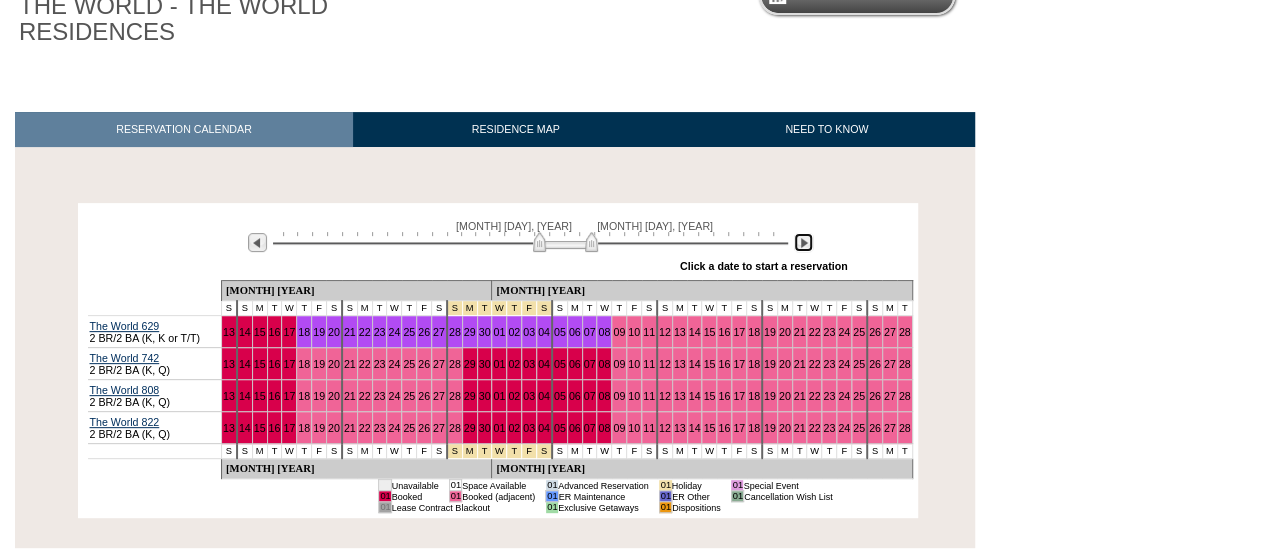 click at bounding box center (803, 242) 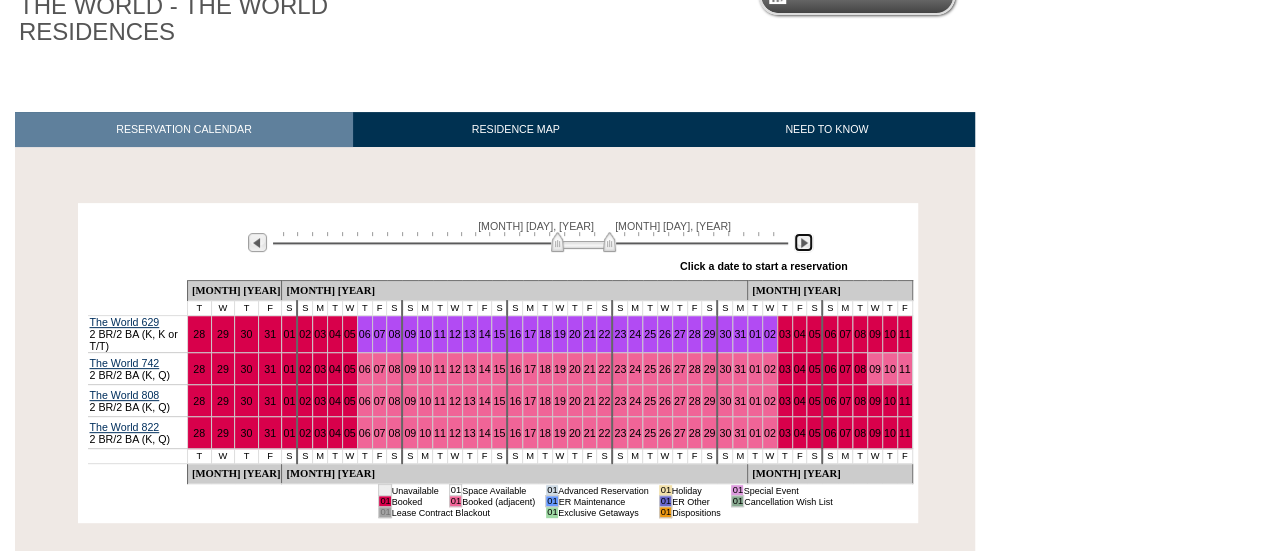click at bounding box center (803, 242) 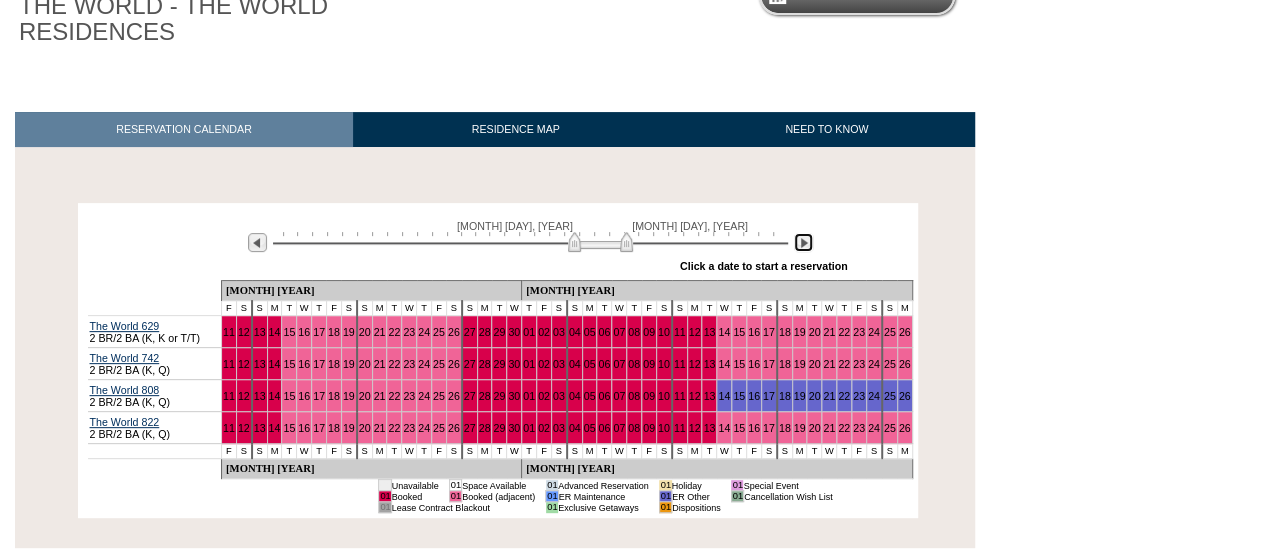 click at bounding box center (803, 242) 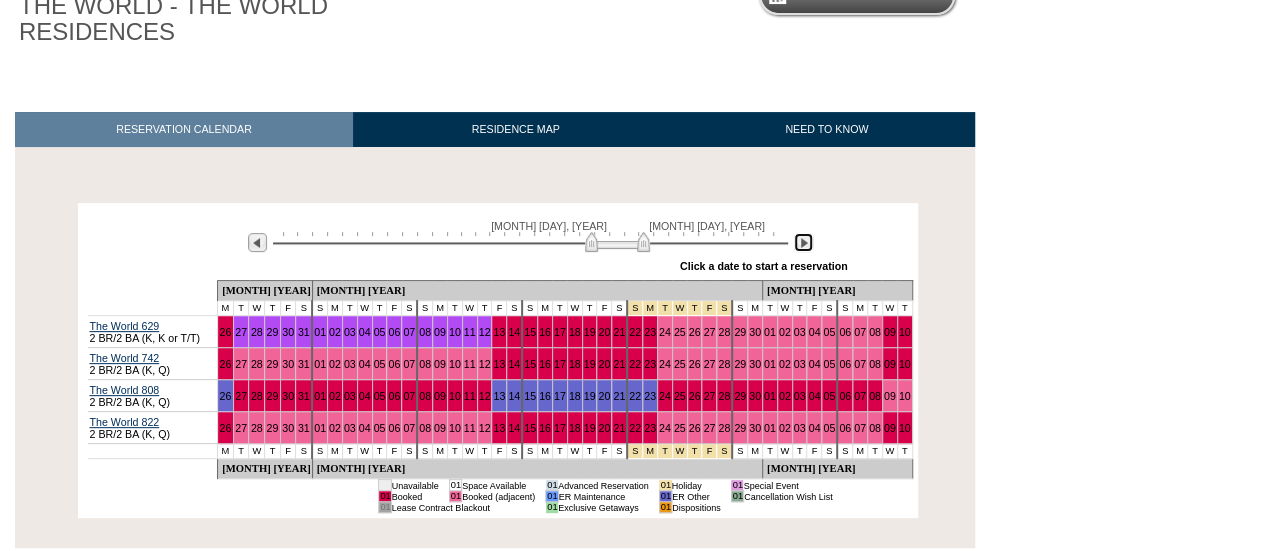 click at bounding box center [803, 242] 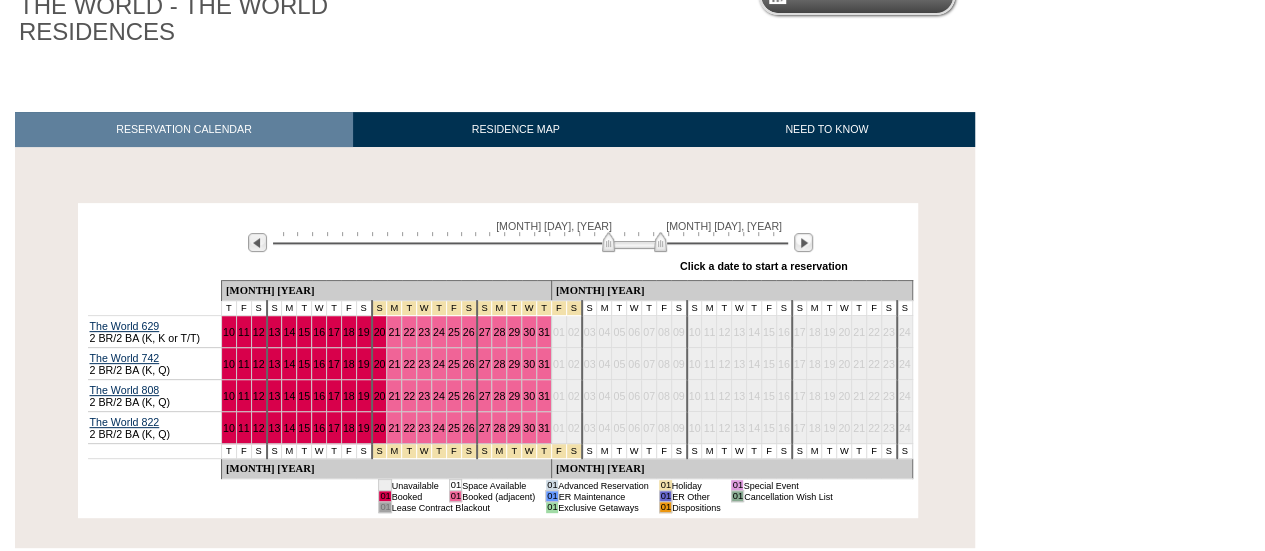 scroll, scrollTop: 0, scrollLeft: 0, axis: both 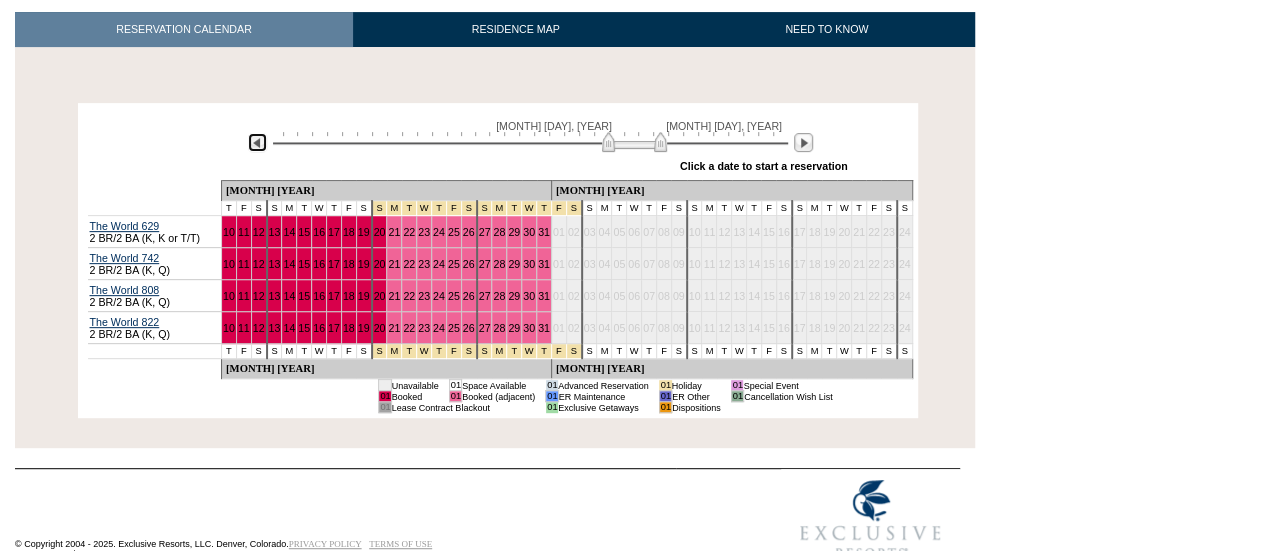 click at bounding box center (257, 142) 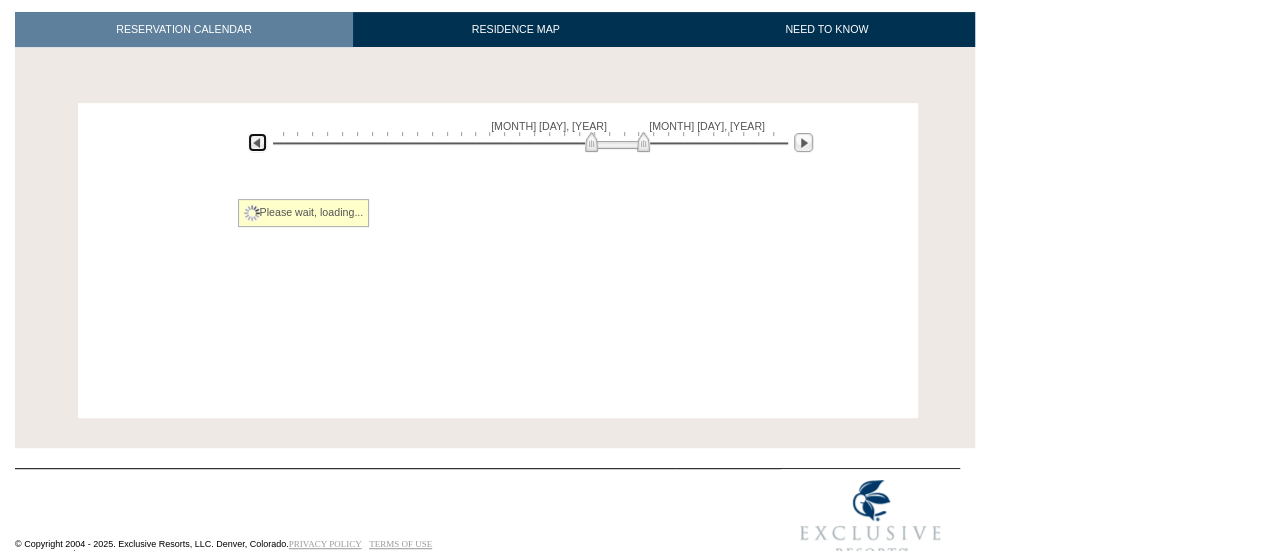 click at bounding box center [257, 142] 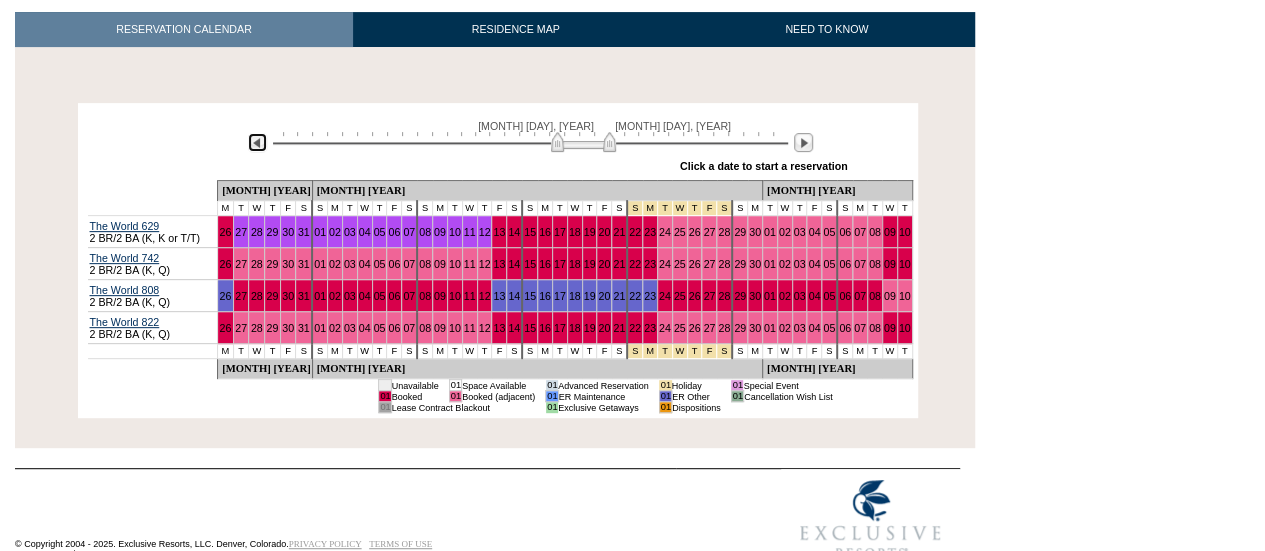 click at bounding box center [257, 142] 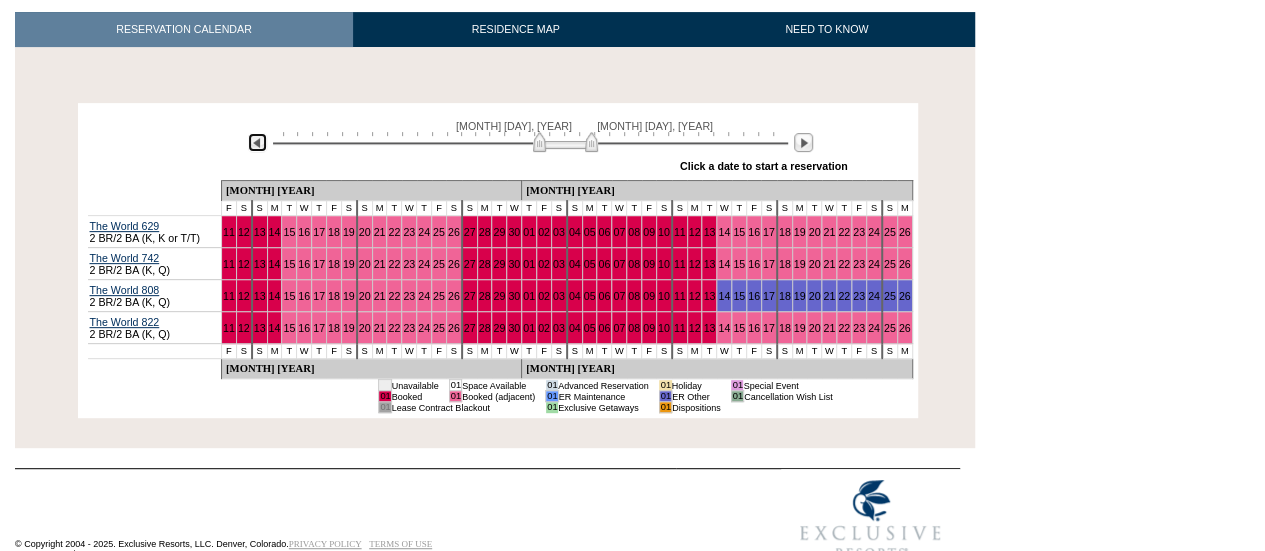 click at bounding box center (257, 142) 